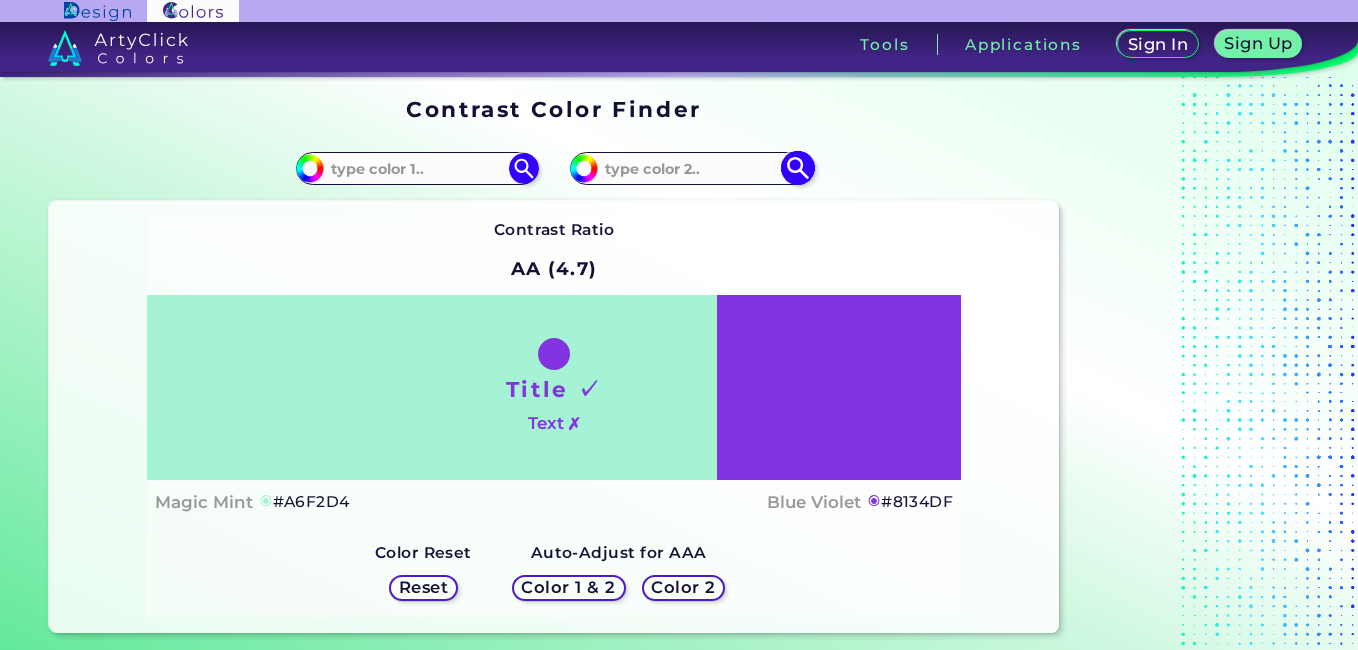 scroll, scrollTop: 0, scrollLeft: 0, axis: both 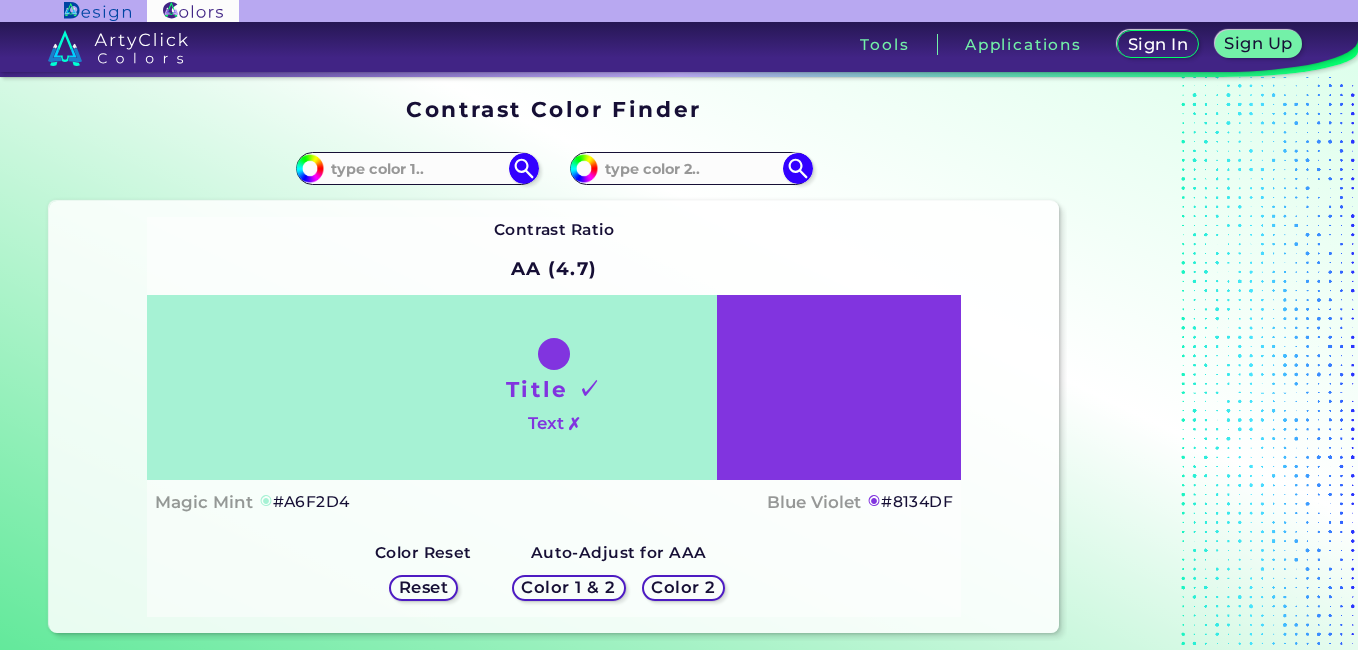 click on "#a6f2d4" at bounding box center (301, 169) 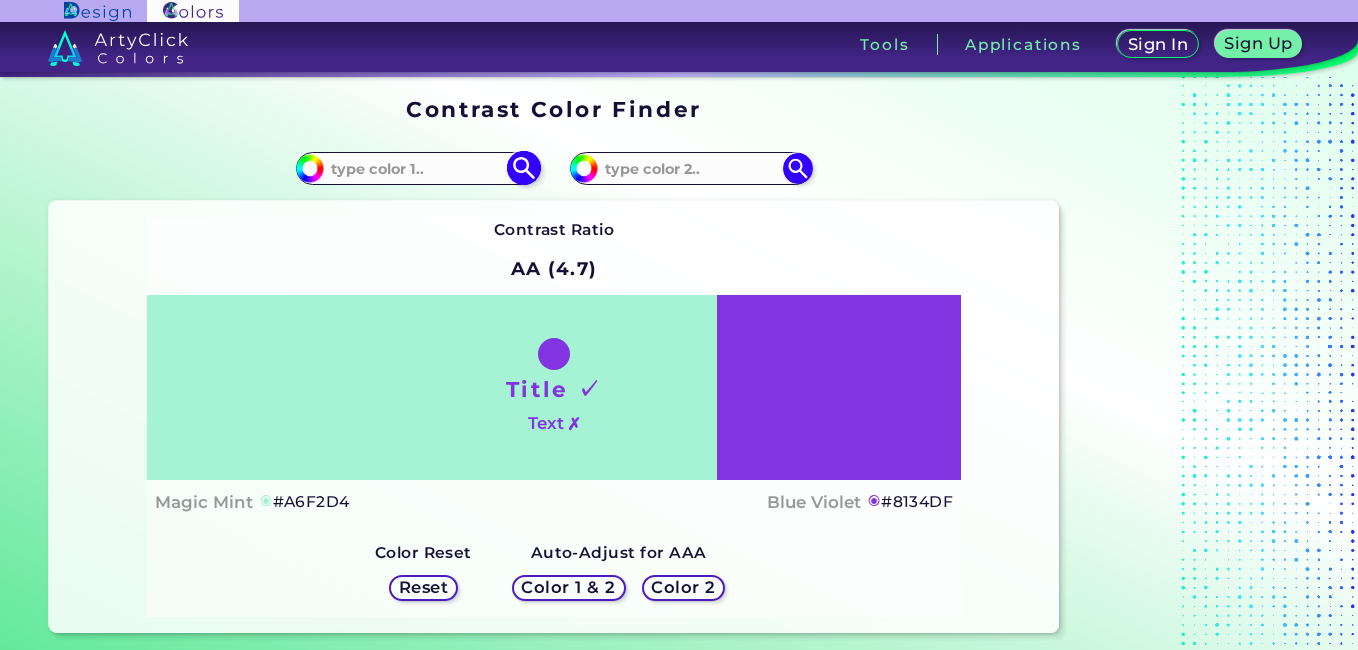 click at bounding box center [417, 168] 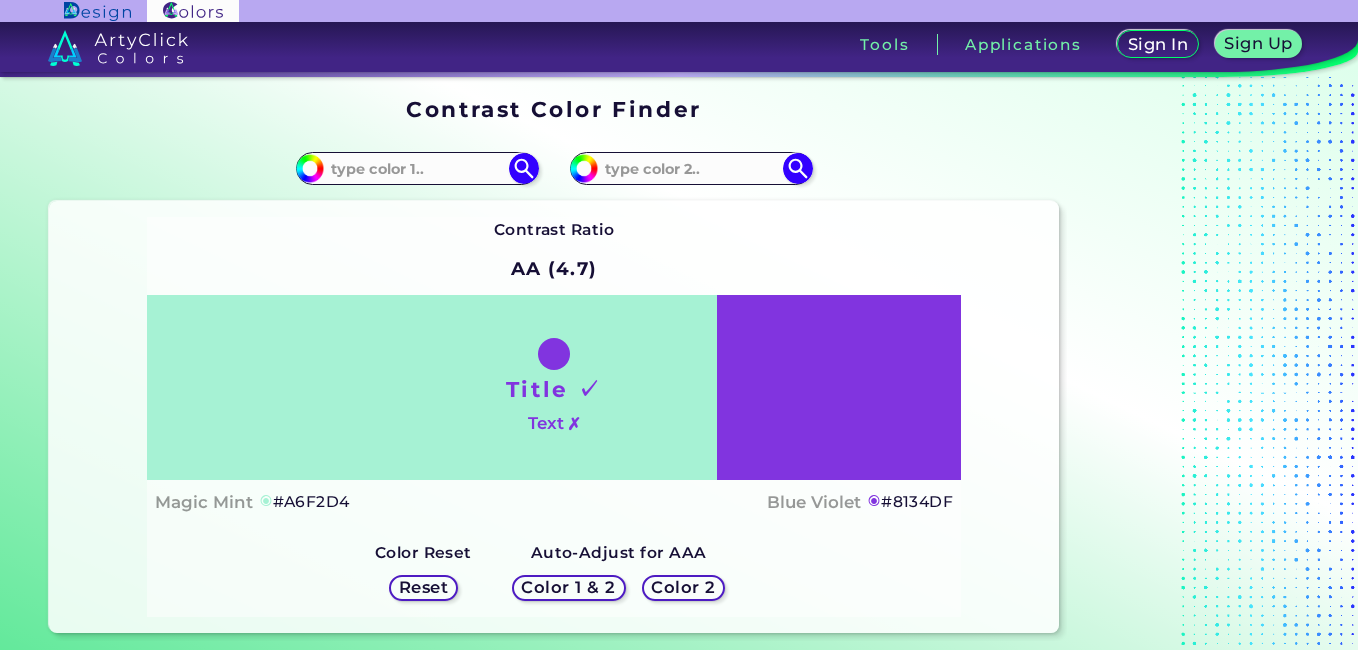 click on "#8134DF" at bounding box center [917, 502] 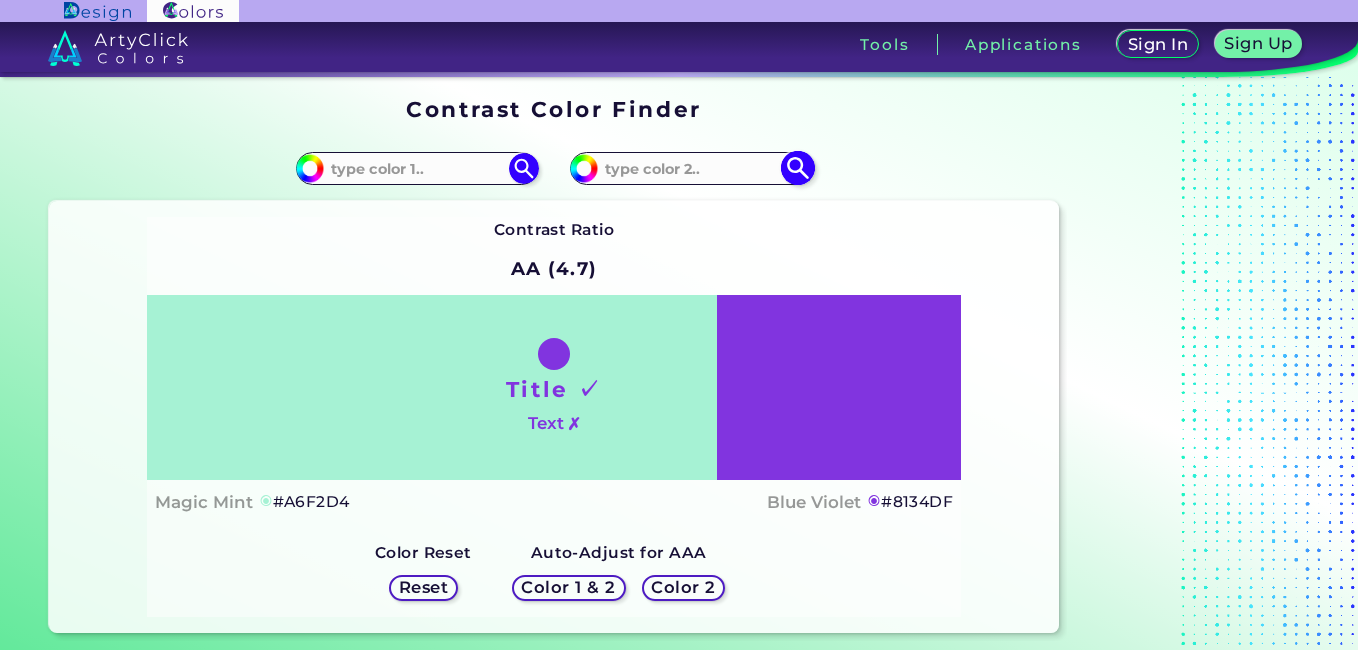 click at bounding box center [691, 168] 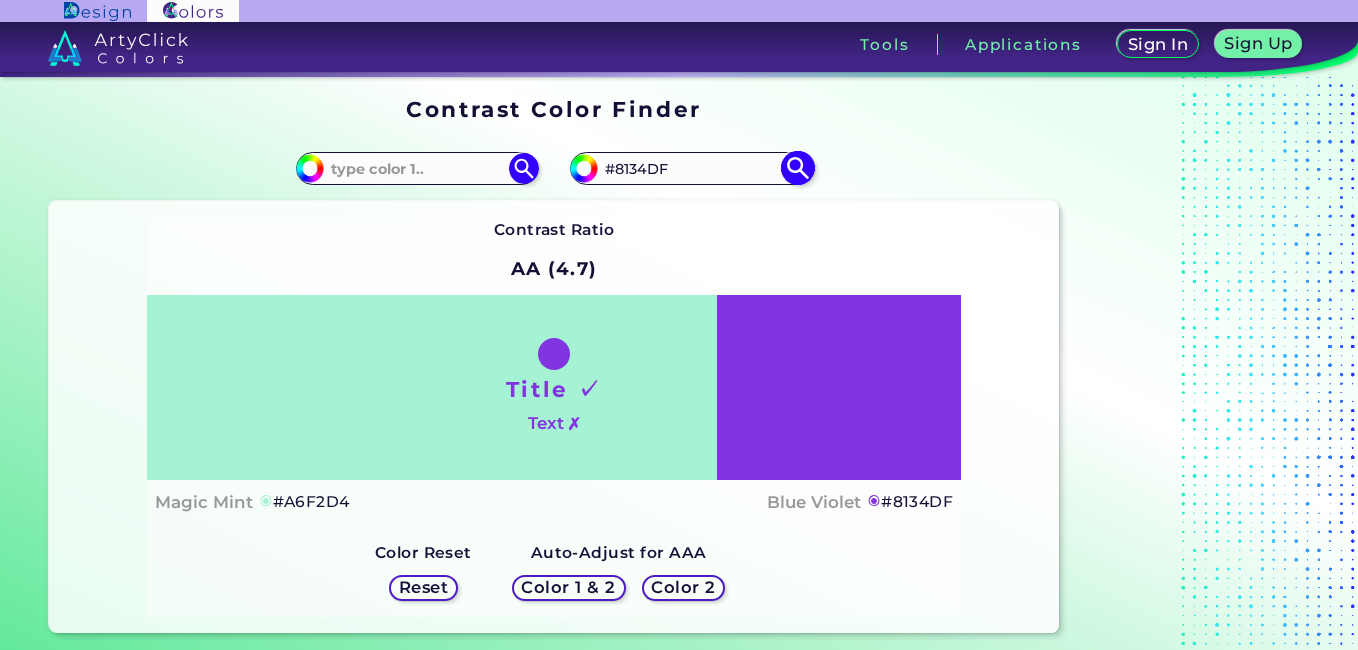 click at bounding box center (797, 168) 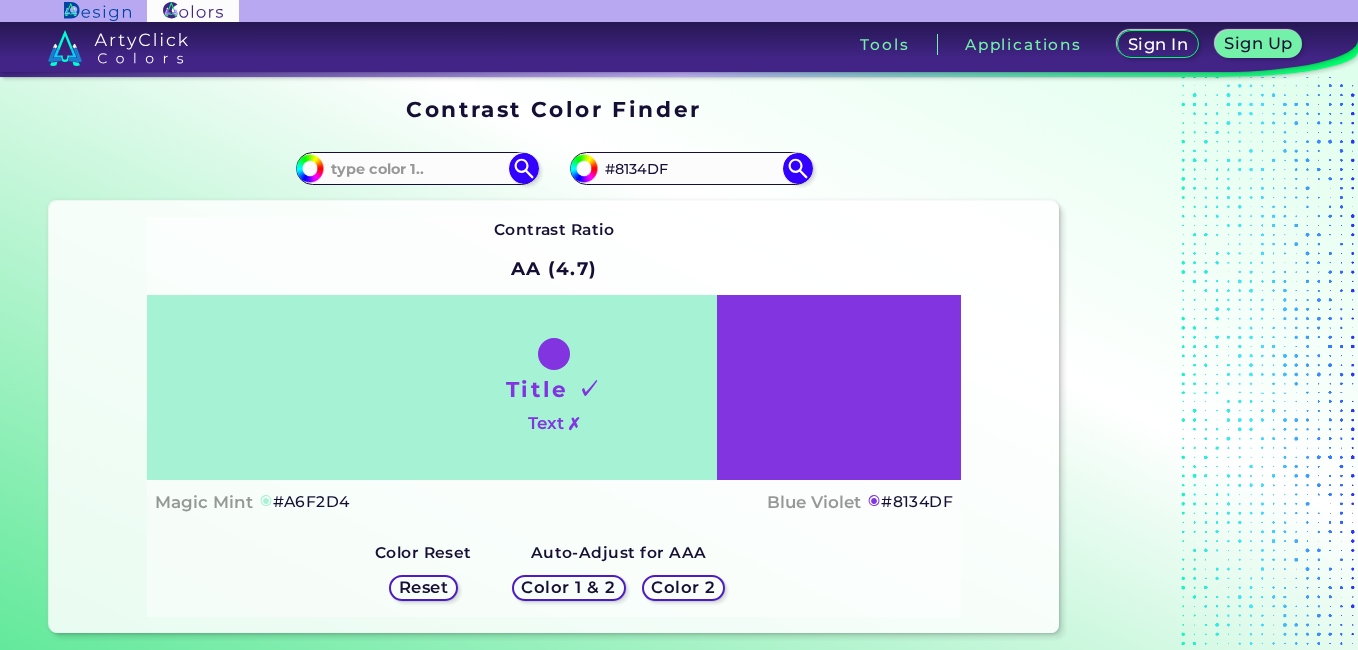 click on "Color 1 & 2" at bounding box center (568, 587) 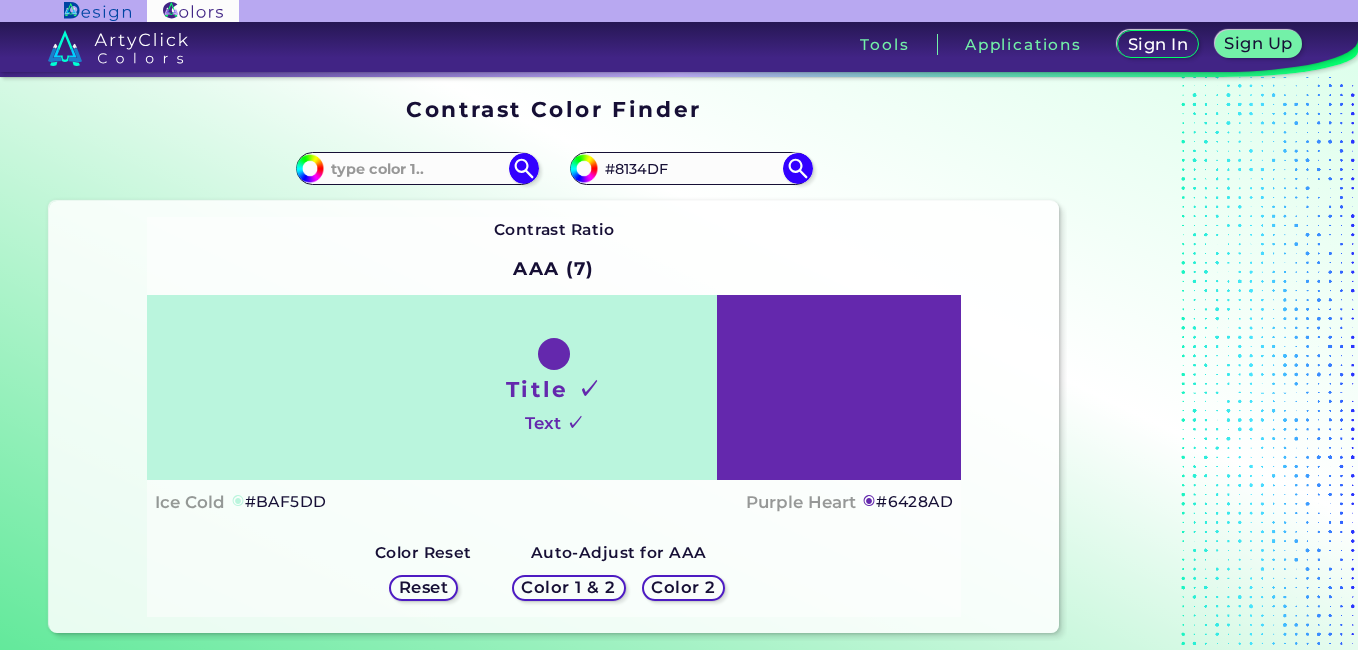click on "Reset" at bounding box center [423, 587] 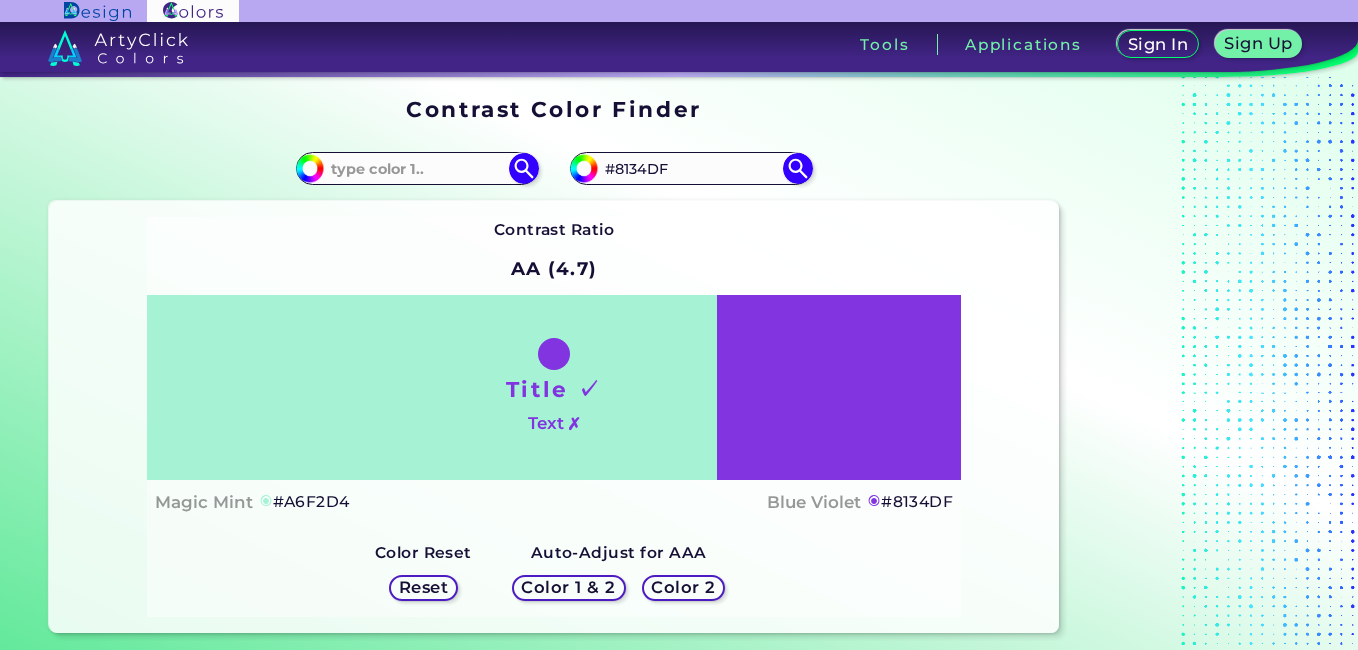 click on "Reset" at bounding box center (423, 587) 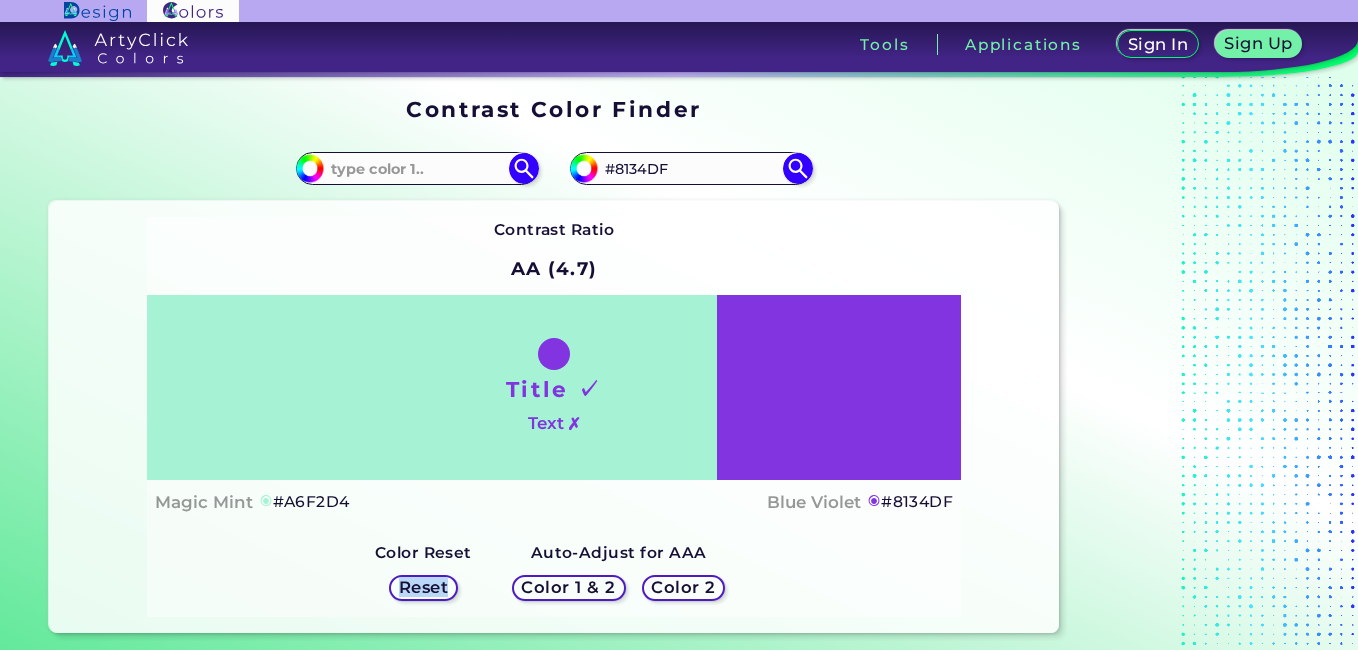 click on "Reset" at bounding box center (423, 587) 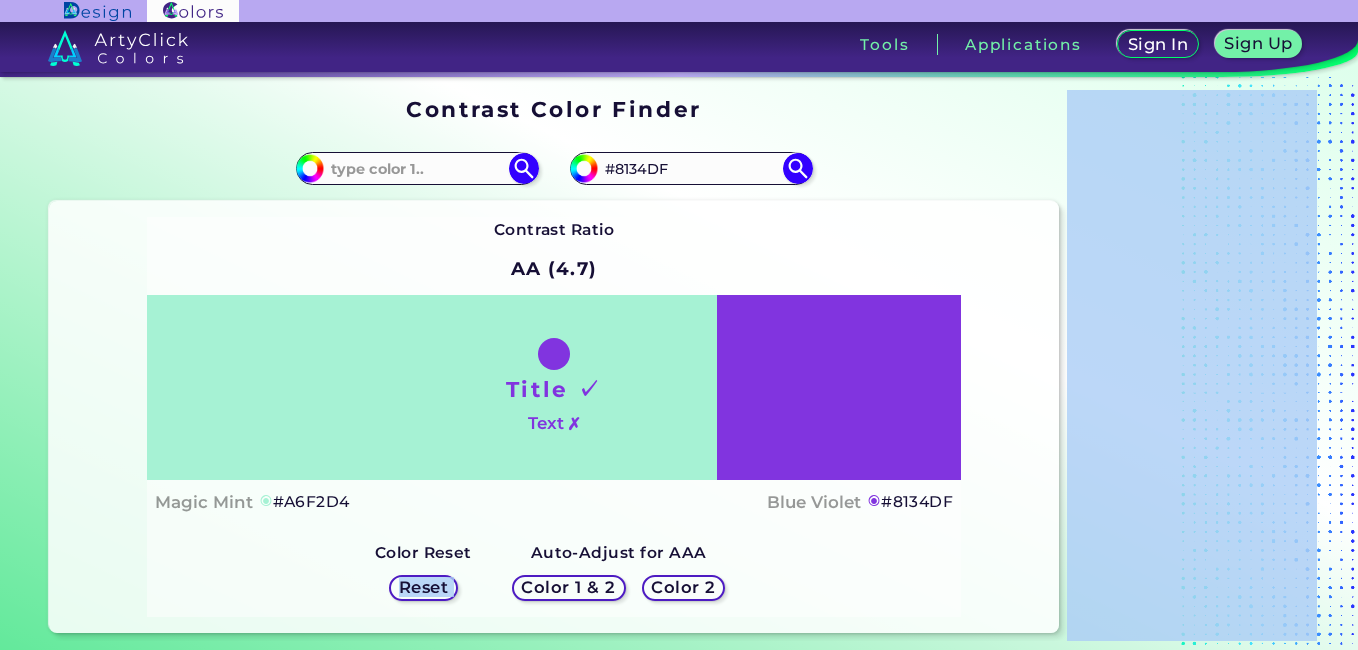 click on "Reset" at bounding box center (423, 587) 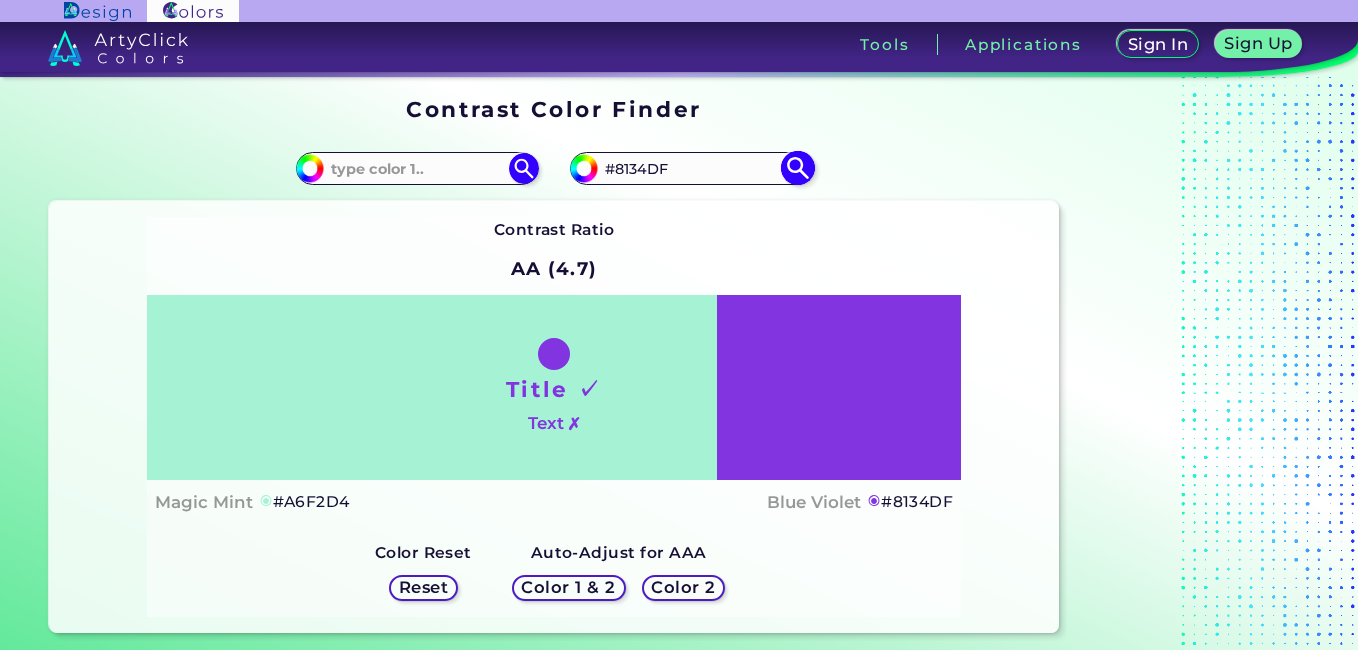 drag, startPoint x: 680, startPoint y: 160, endPoint x: 597, endPoint y: 165, distance: 83.15047 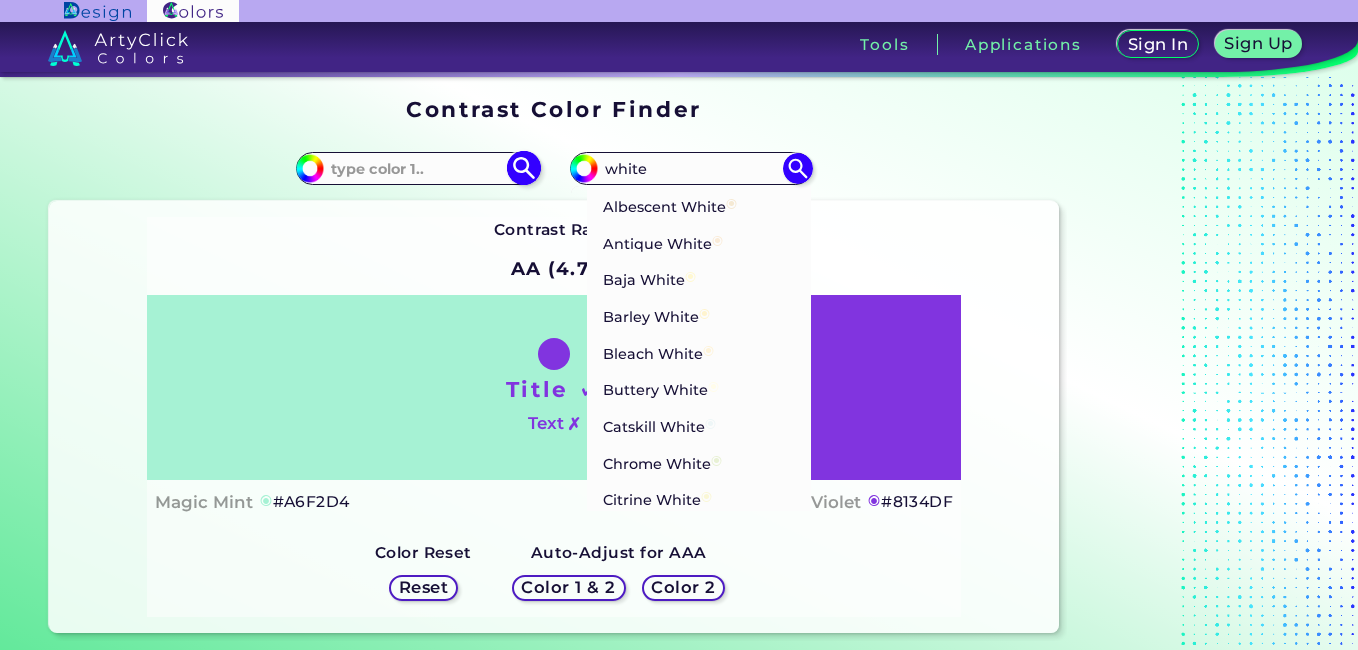 drag, startPoint x: 646, startPoint y: 173, endPoint x: 517, endPoint y: 164, distance: 129.31357 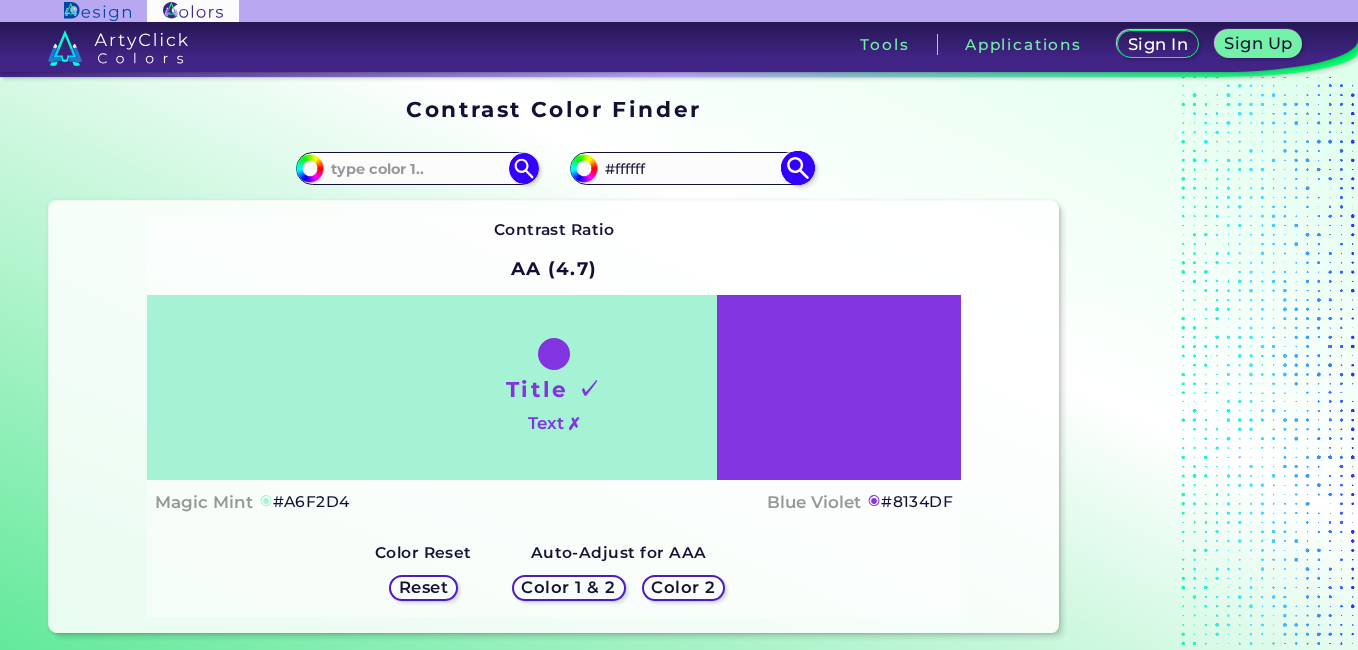 type on "#ffffff" 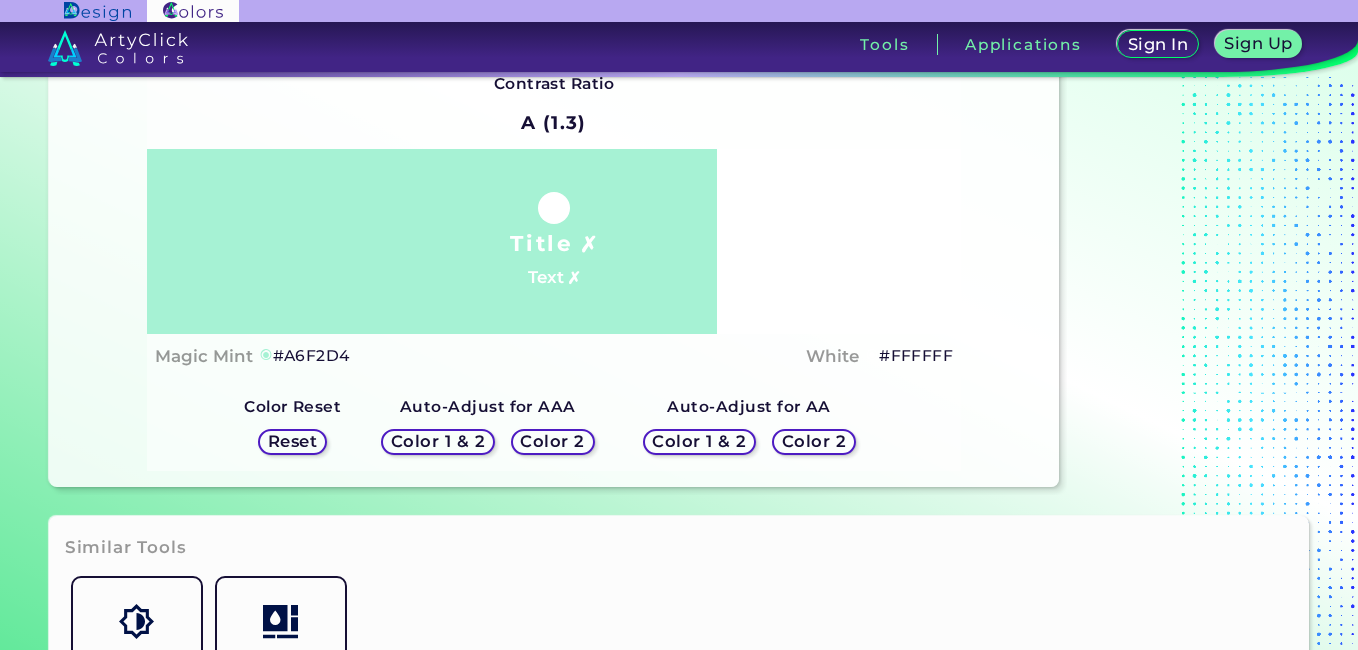 scroll, scrollTop: 140, scrollLeft: 0, axis: vertical 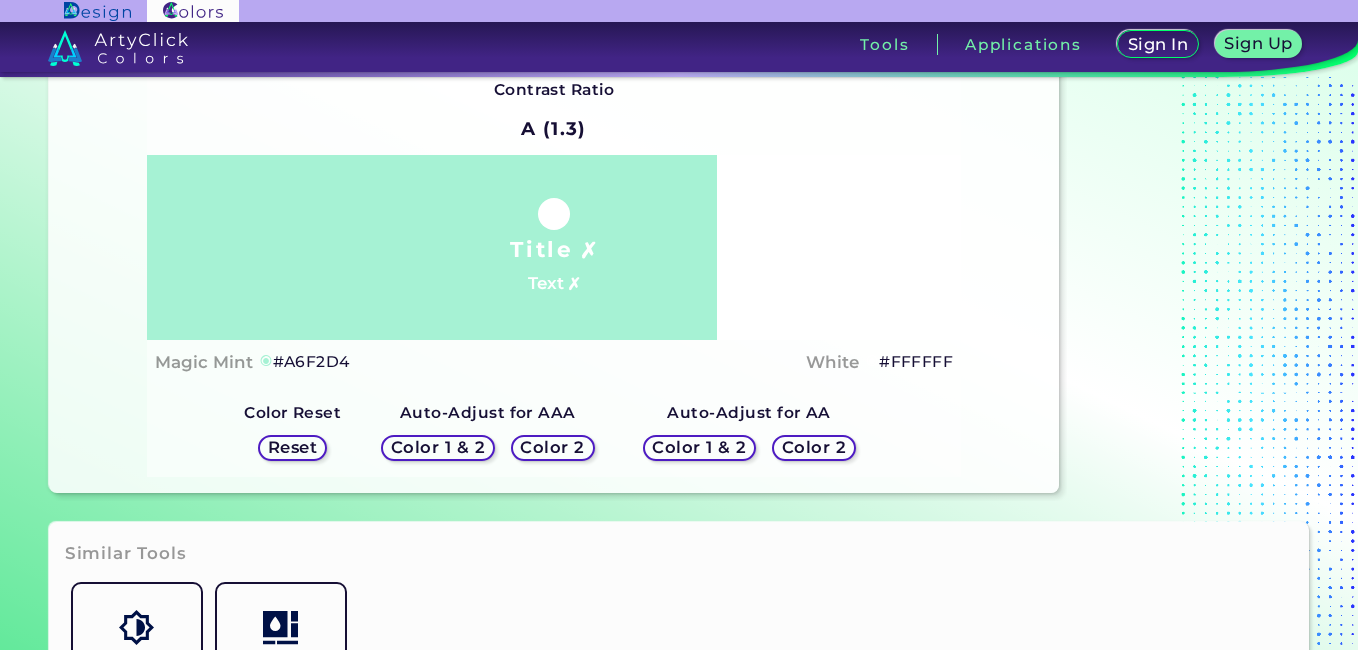 click on "Color 2" at bounding box center (552, 447) 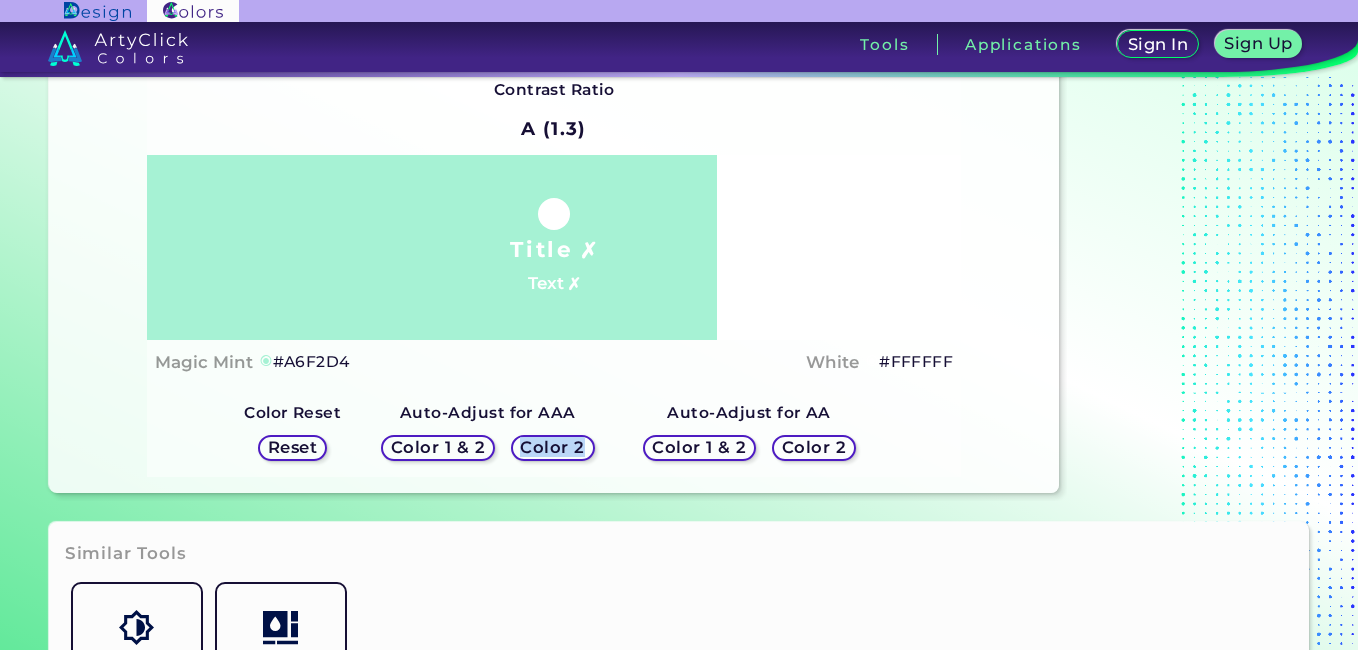 click on "Color 2" at bounding box center [553, 447] 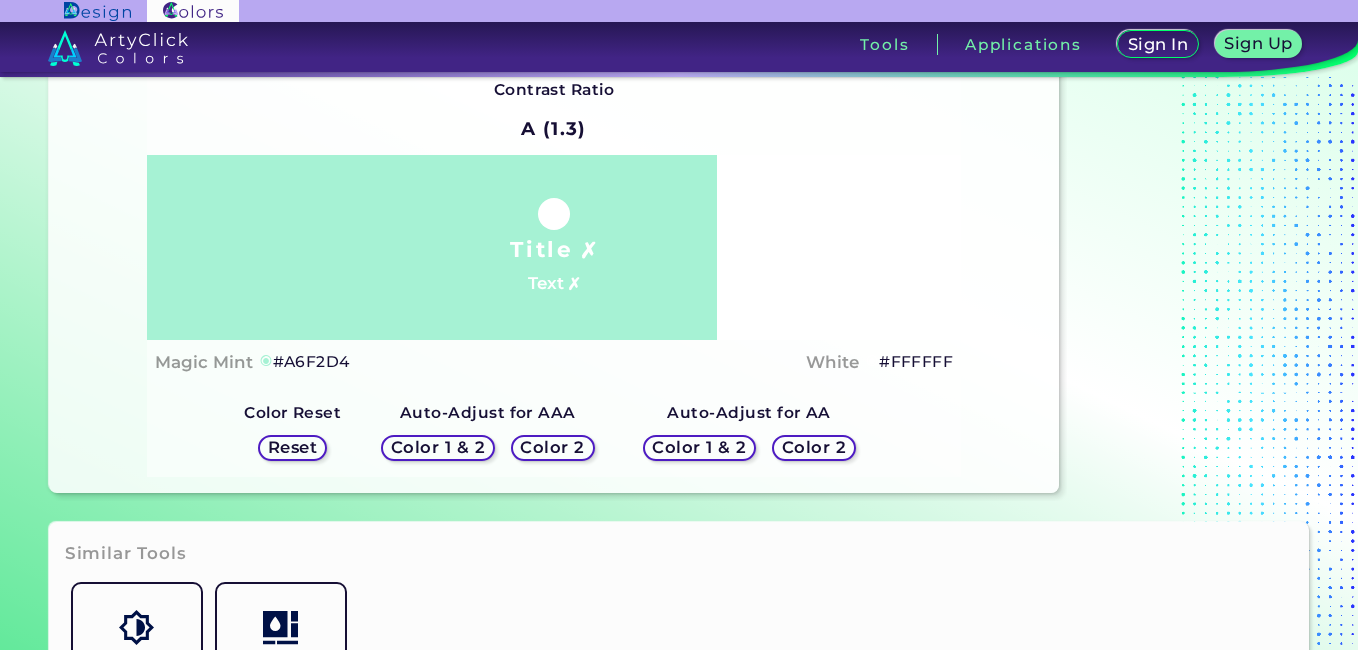 drag, startPoint x: 557, startPoint y: 442, endPoint x: 474, endPoint y: 446, distance: 83.09633 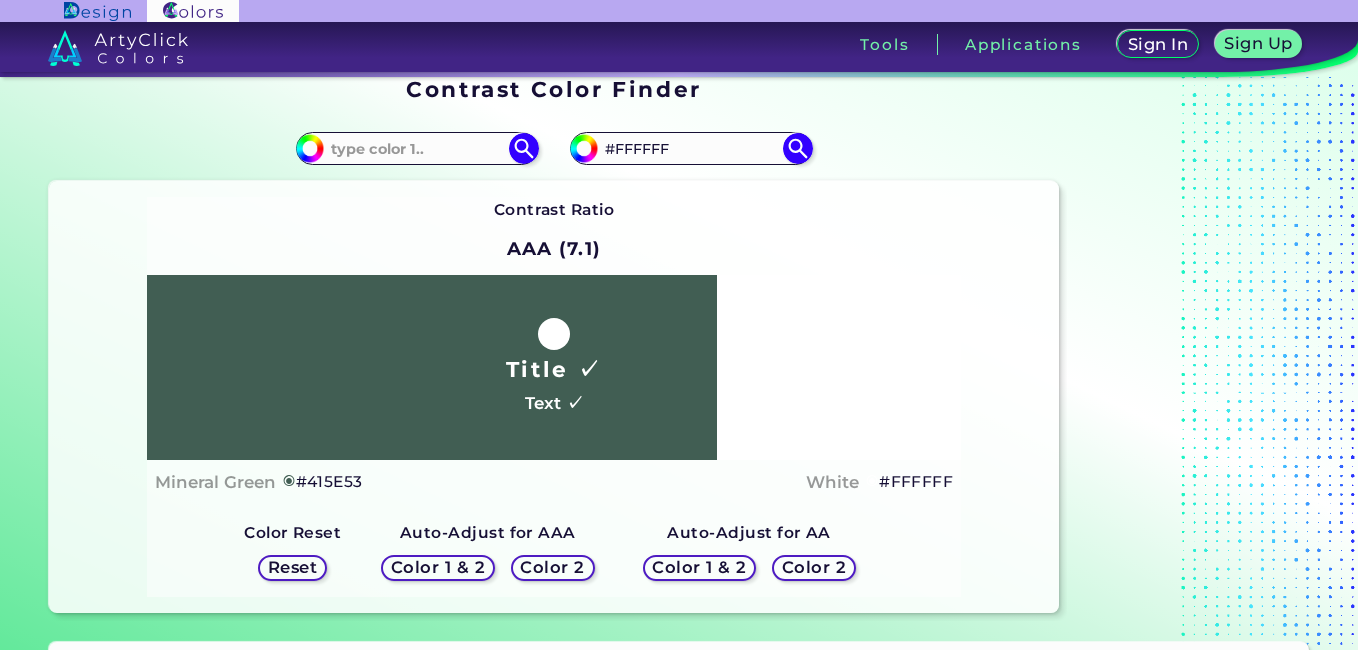 scroll, scrollTop: 0, scrollLeft: 0, axis: both 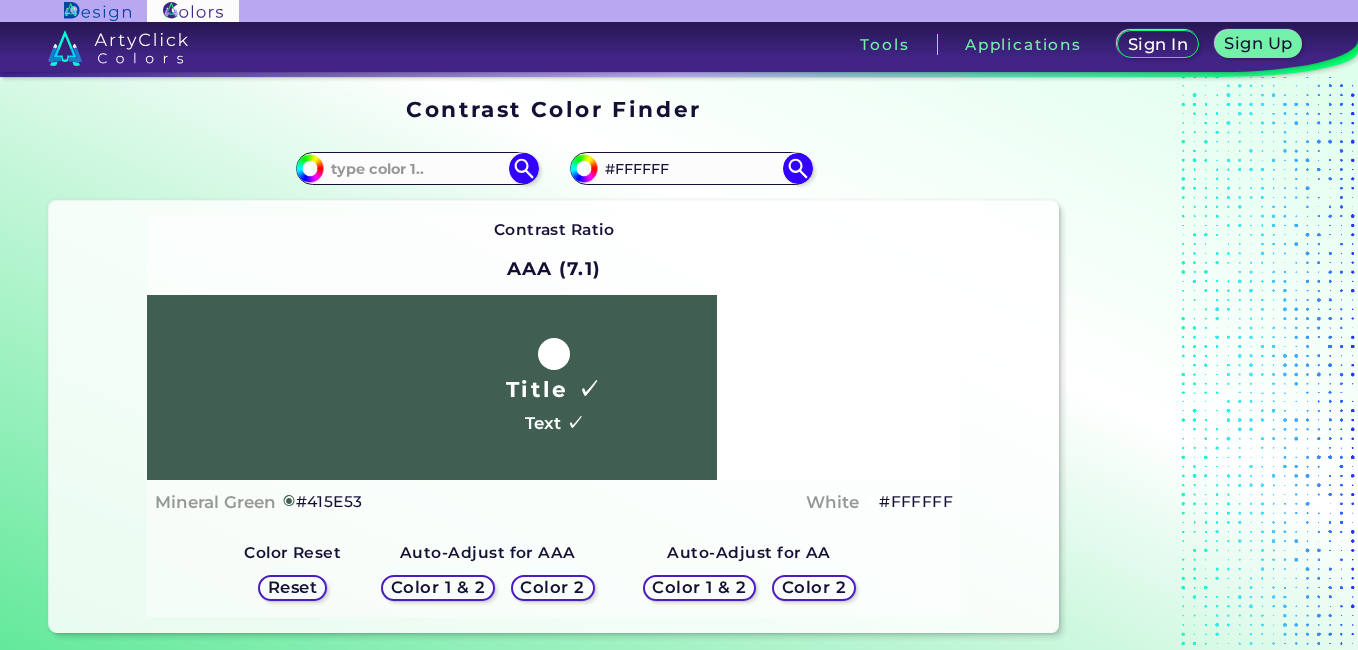 drag, startPoint x: 683, startPoint y: 174, endPoint x: 598, endPoint y: 187, distance: 85.98837 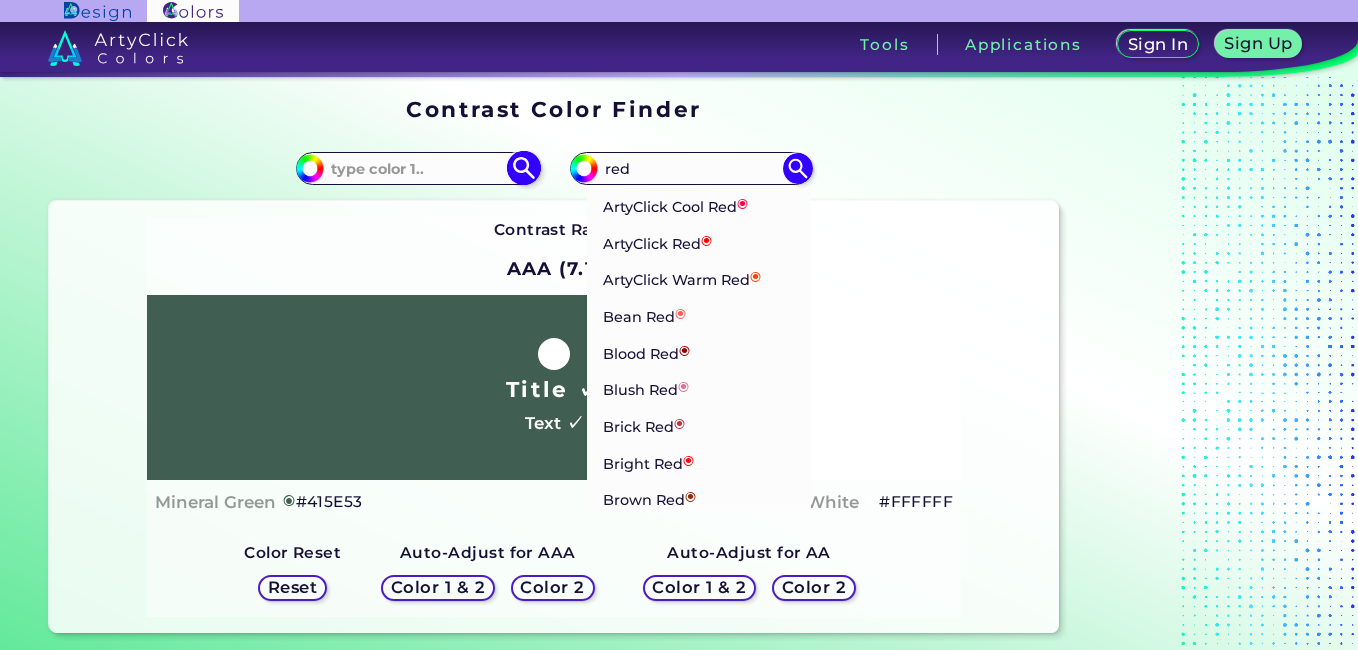 type on "red" 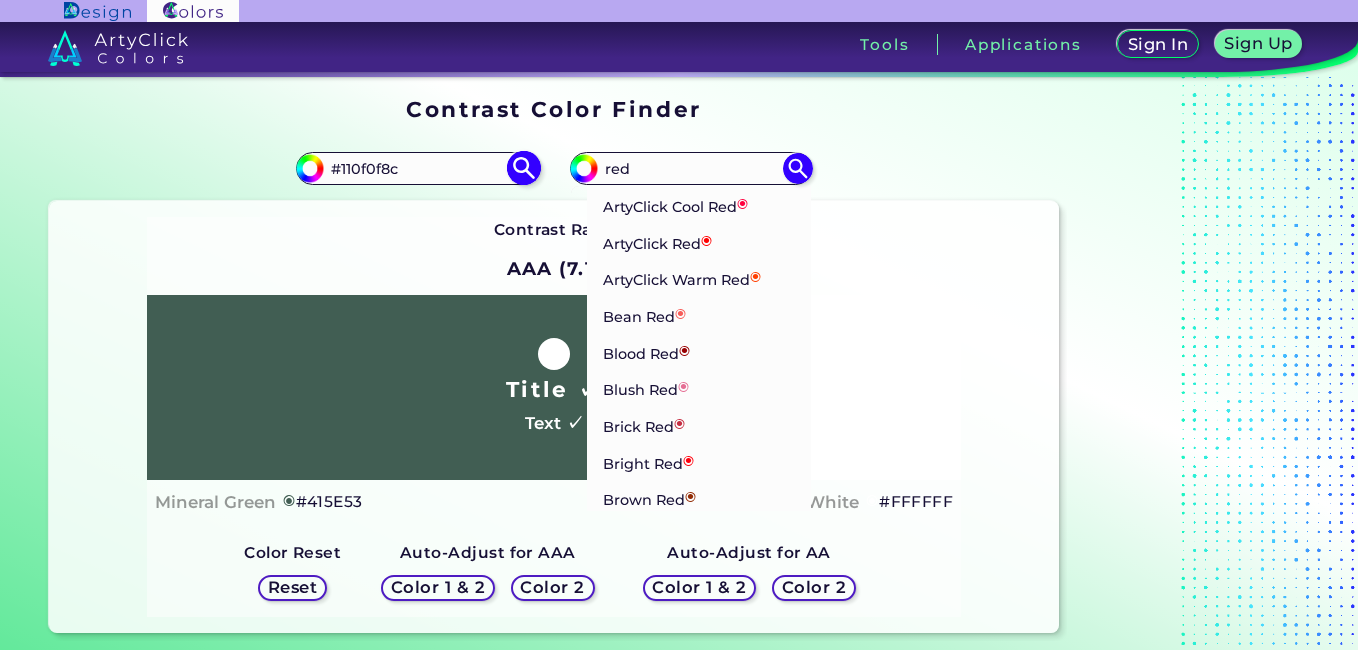 click at bounding box center (523, 168) 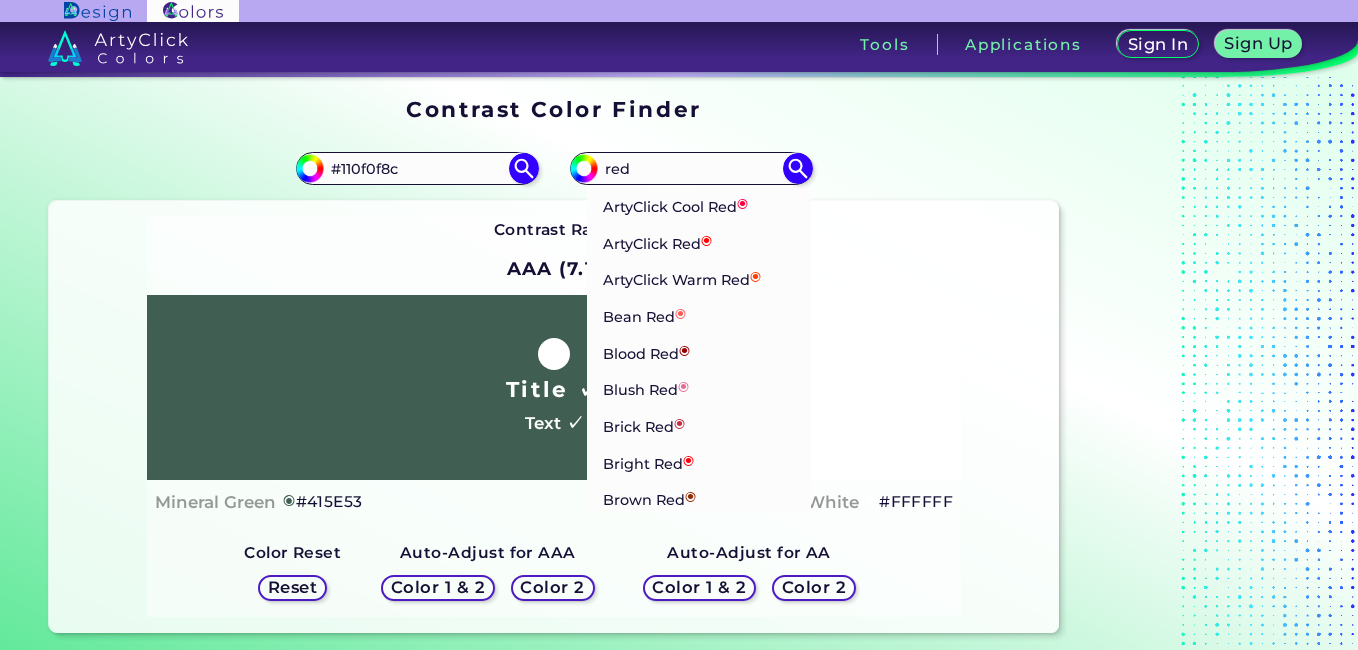 drag, startPoint x: 414, startPoint y: 174, endPoint x: 277, endPoint y: 182, distance: 137.23338 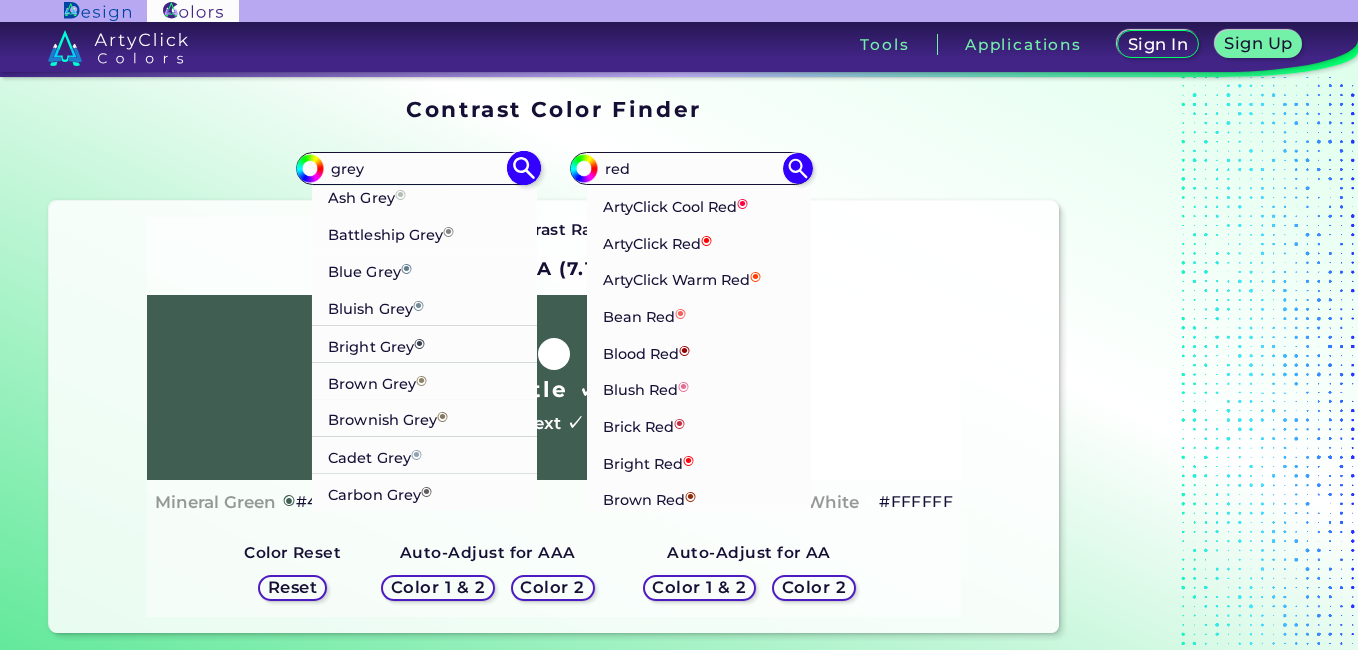 type on "grey" 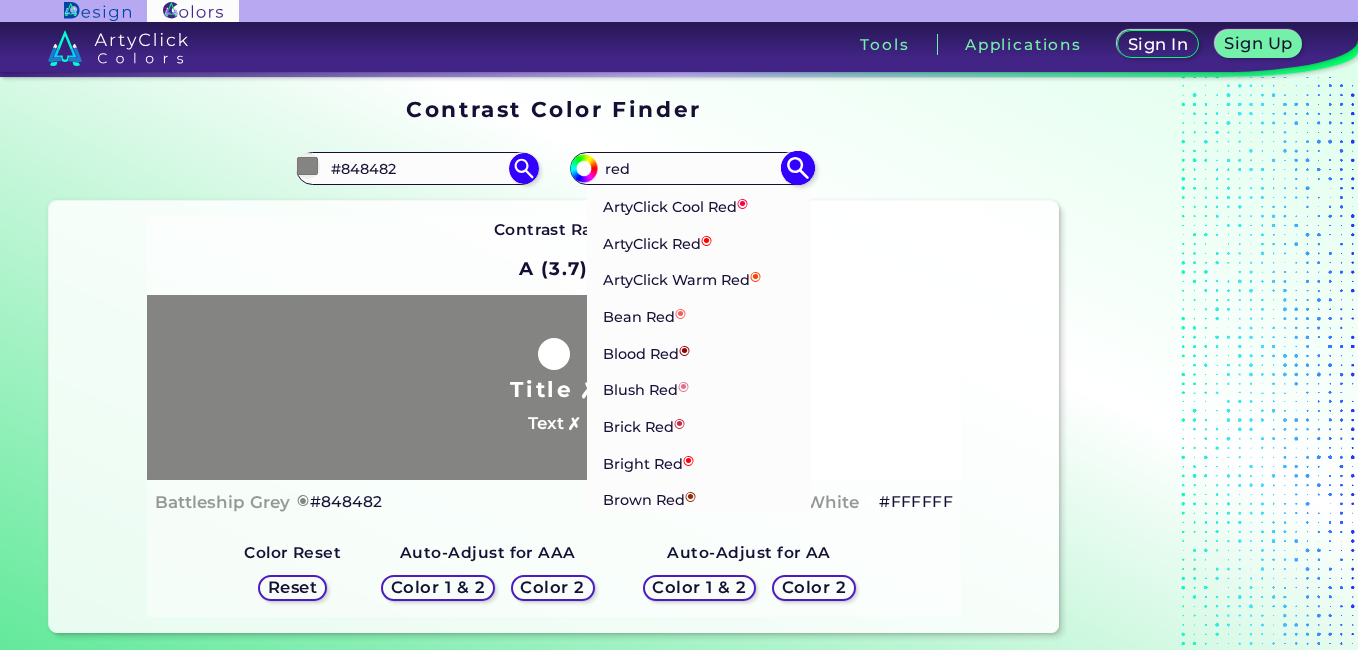 click at bounding box center (797, 168) 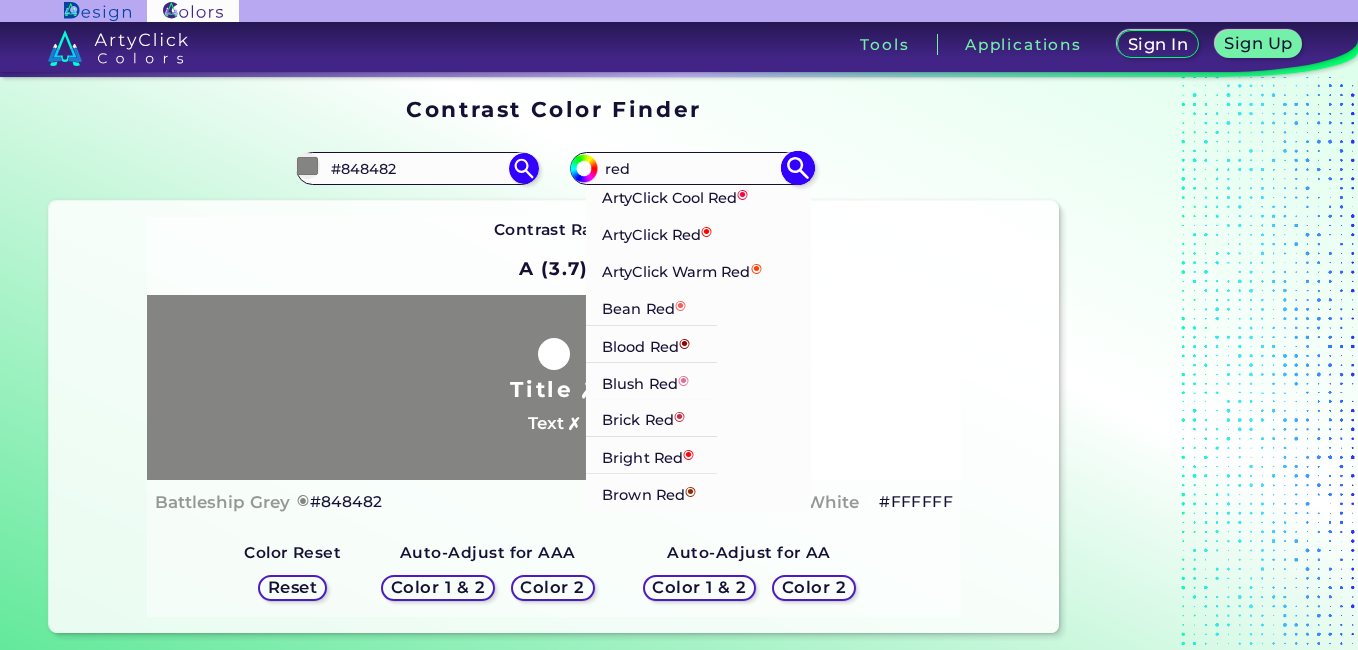click on "Bean Red   ◉" at bounding box center [644, 306] 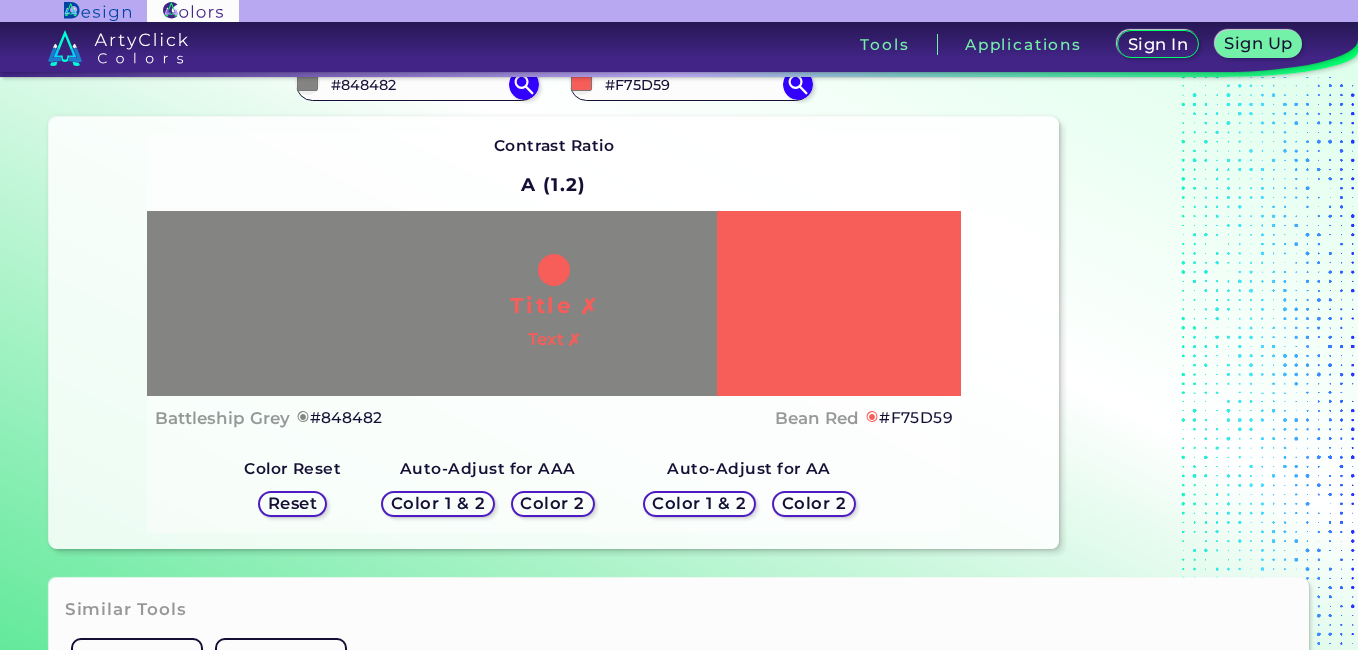 scroll, scrollTop: 133, scrollLeft: 0, axis: vertical 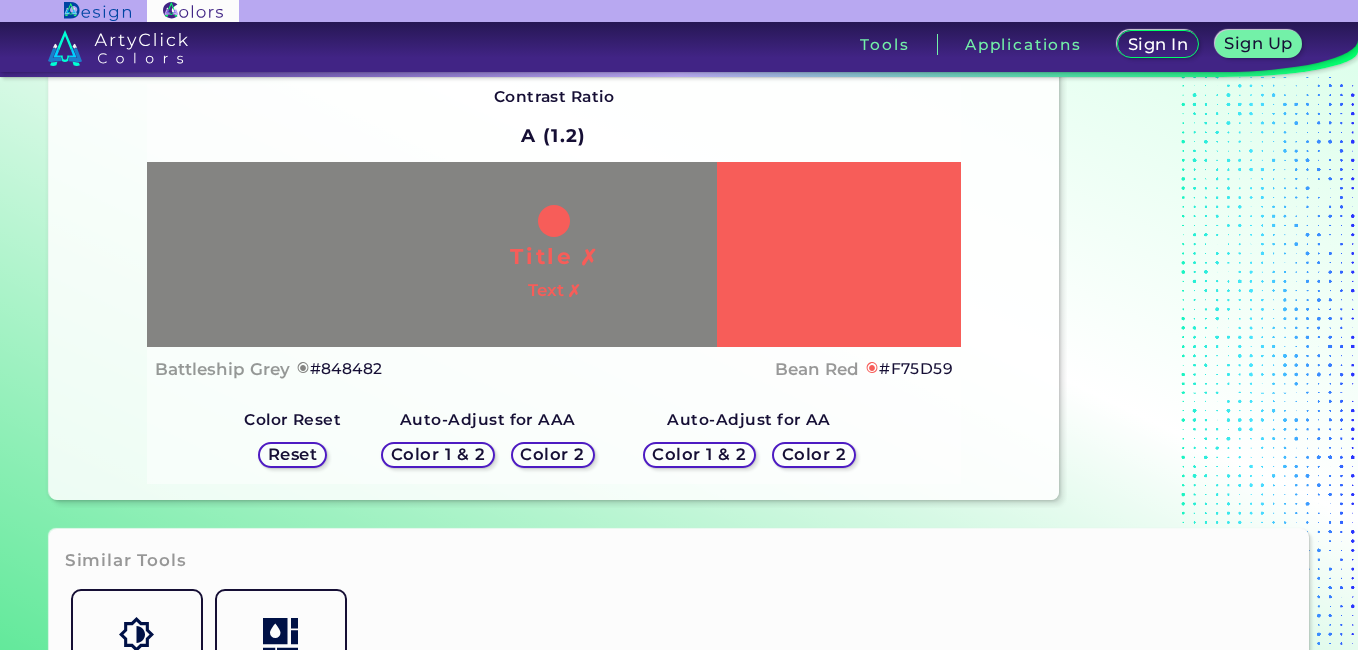 click on "Color 1 & 2" at bounding box center [437, 454] 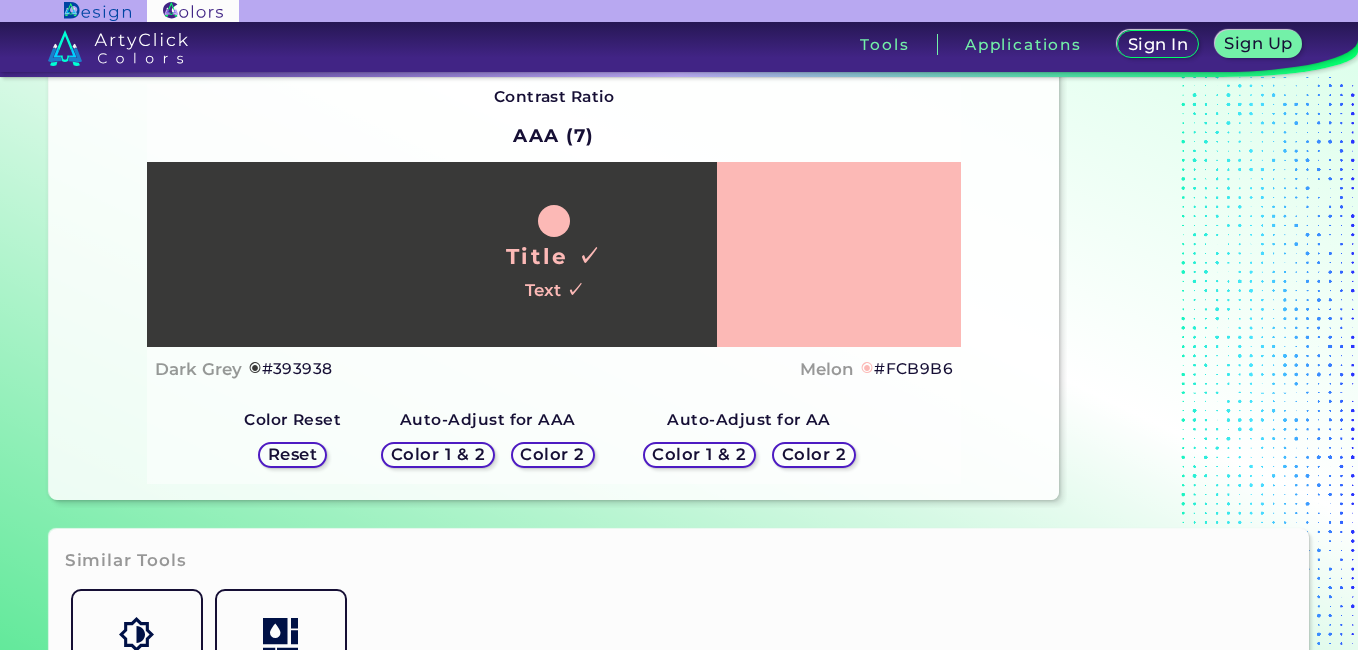 click on "Color 2" at bounding box center (814, 454) 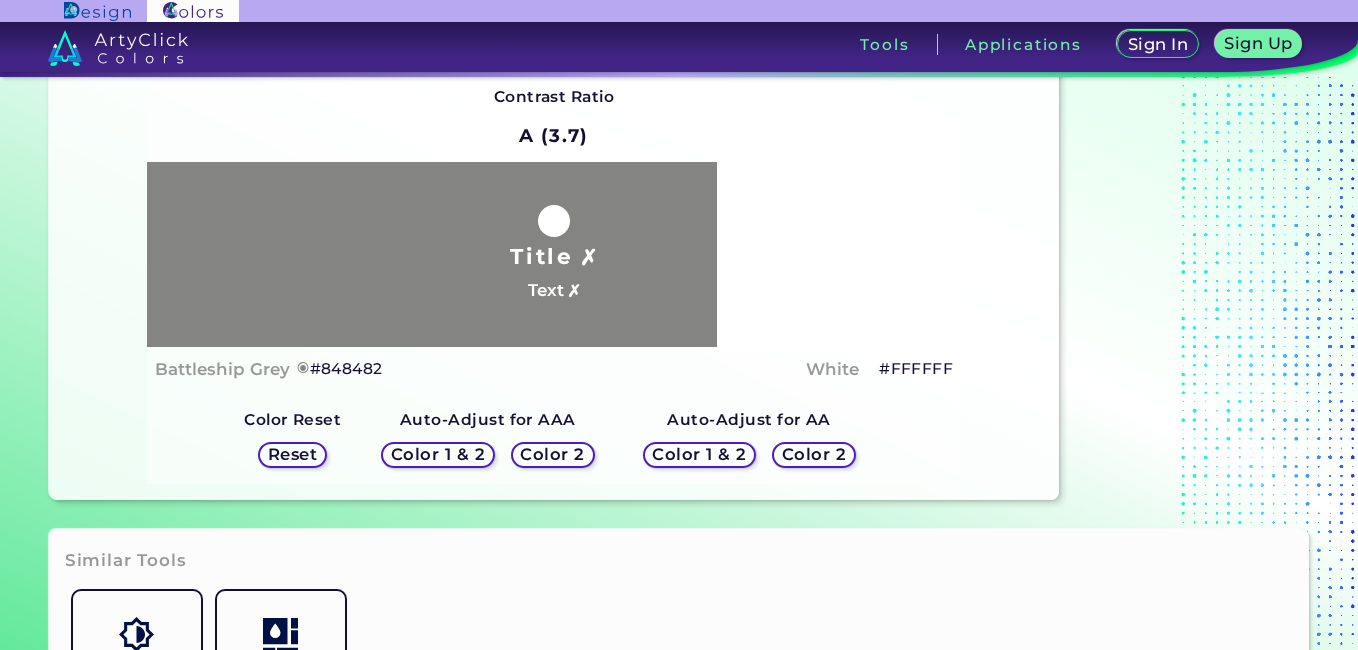 click on "Color 1 & 2" at bounding box center (699, 455) 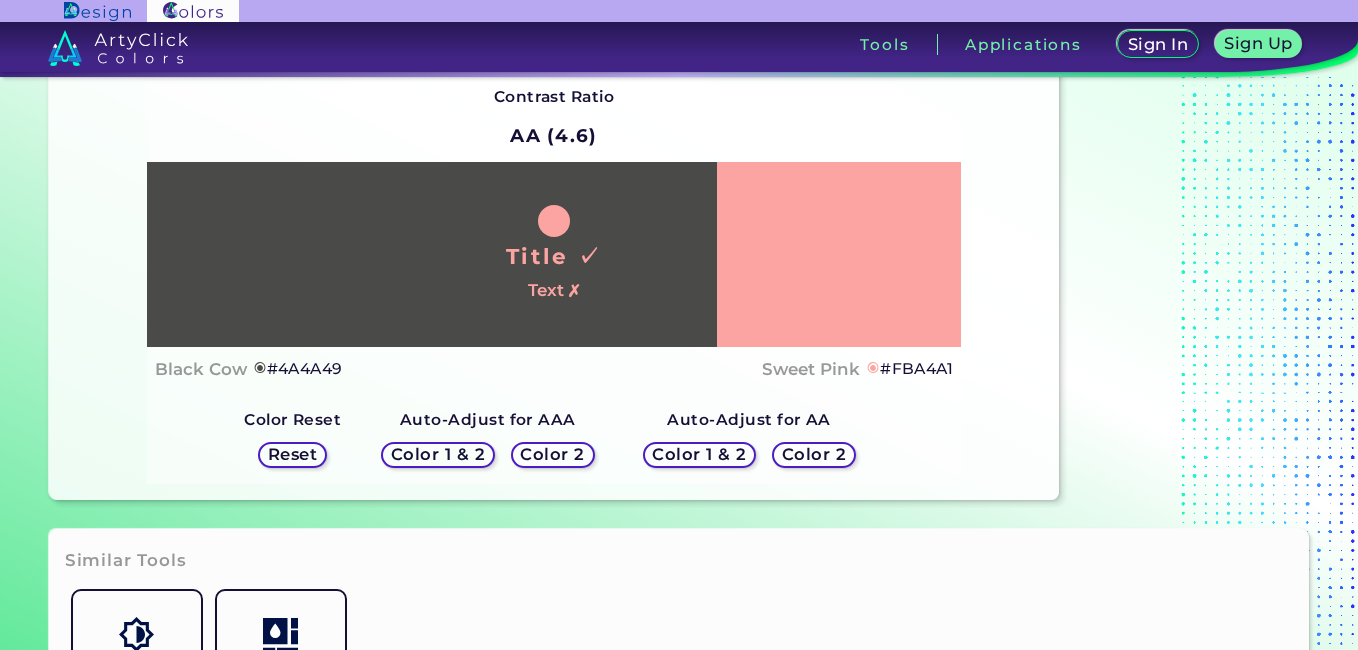 click on "Color 2" at bounding box center (553, 454) 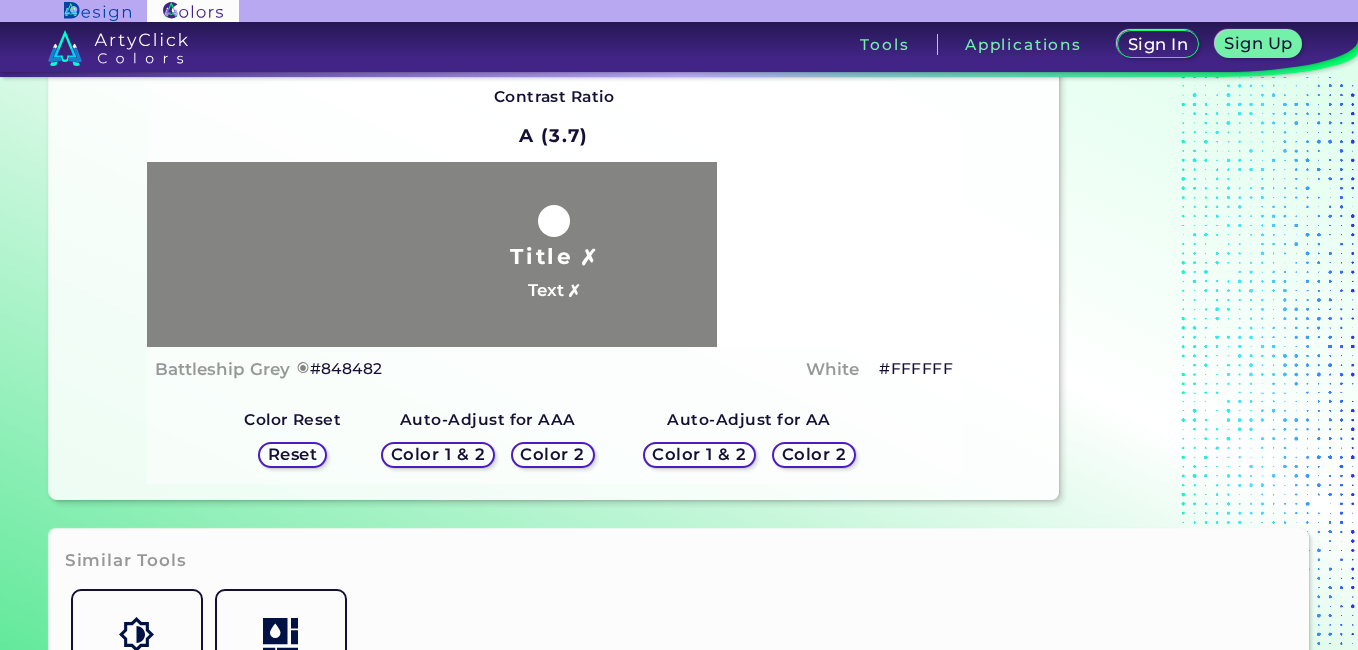 click on "Color 2" at bounding box center [553, 454] 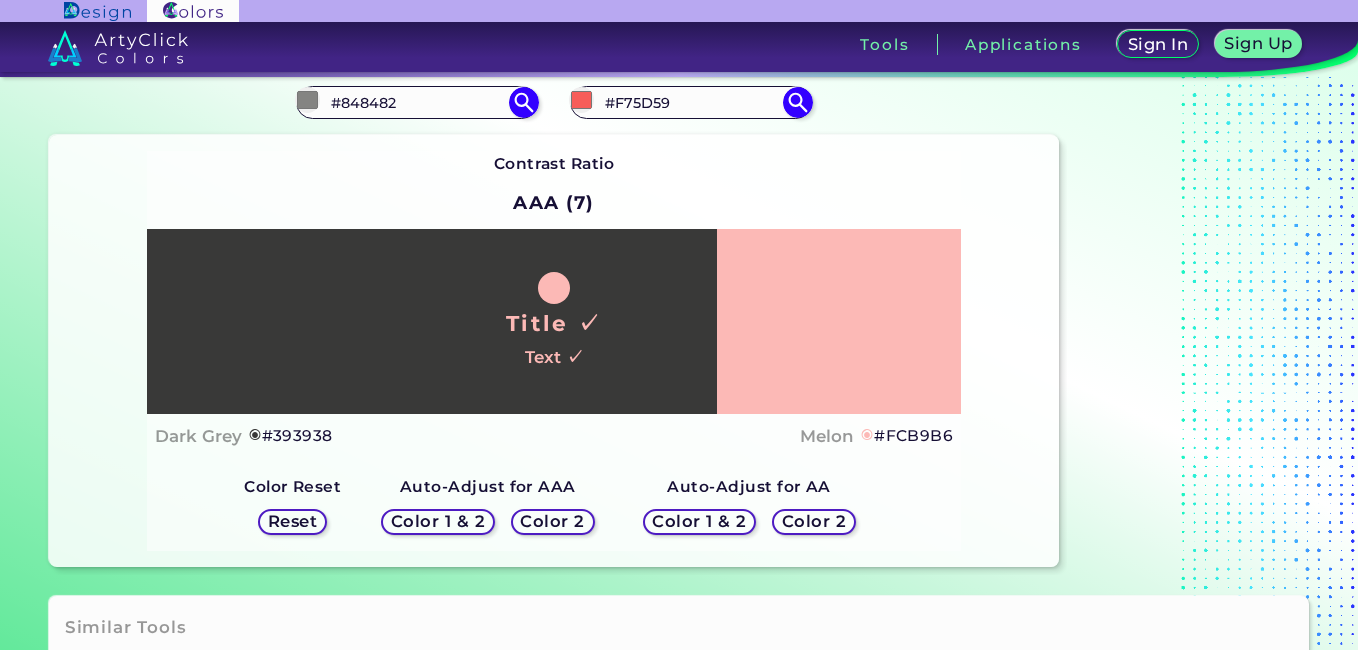 scroll, scrollTop: 40, scrollLeft: 0, axis: vertical 